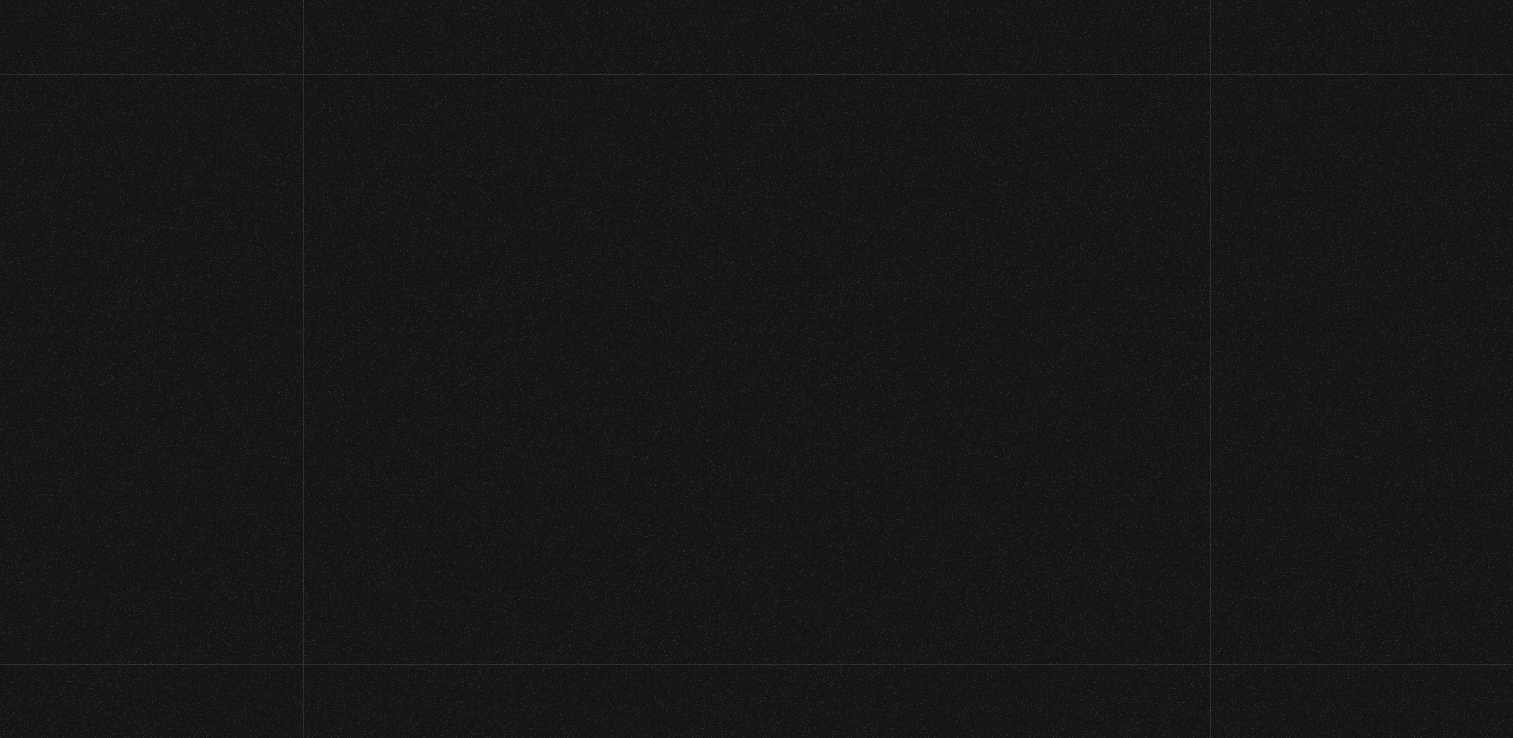 scroll, scrollTop: 0, scrollLeft: 0, axis: both 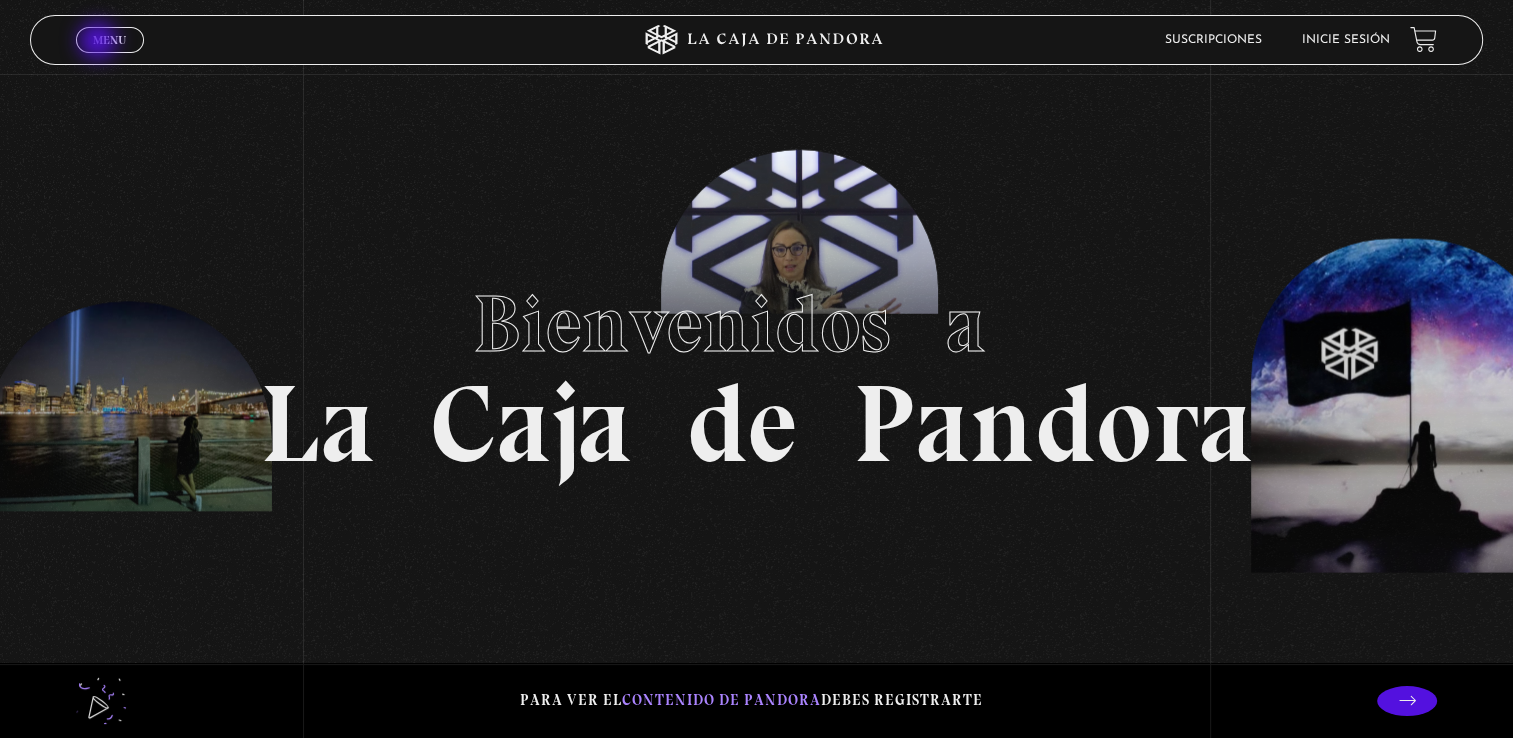 click on "Menu" at bounding box center (109, 40) 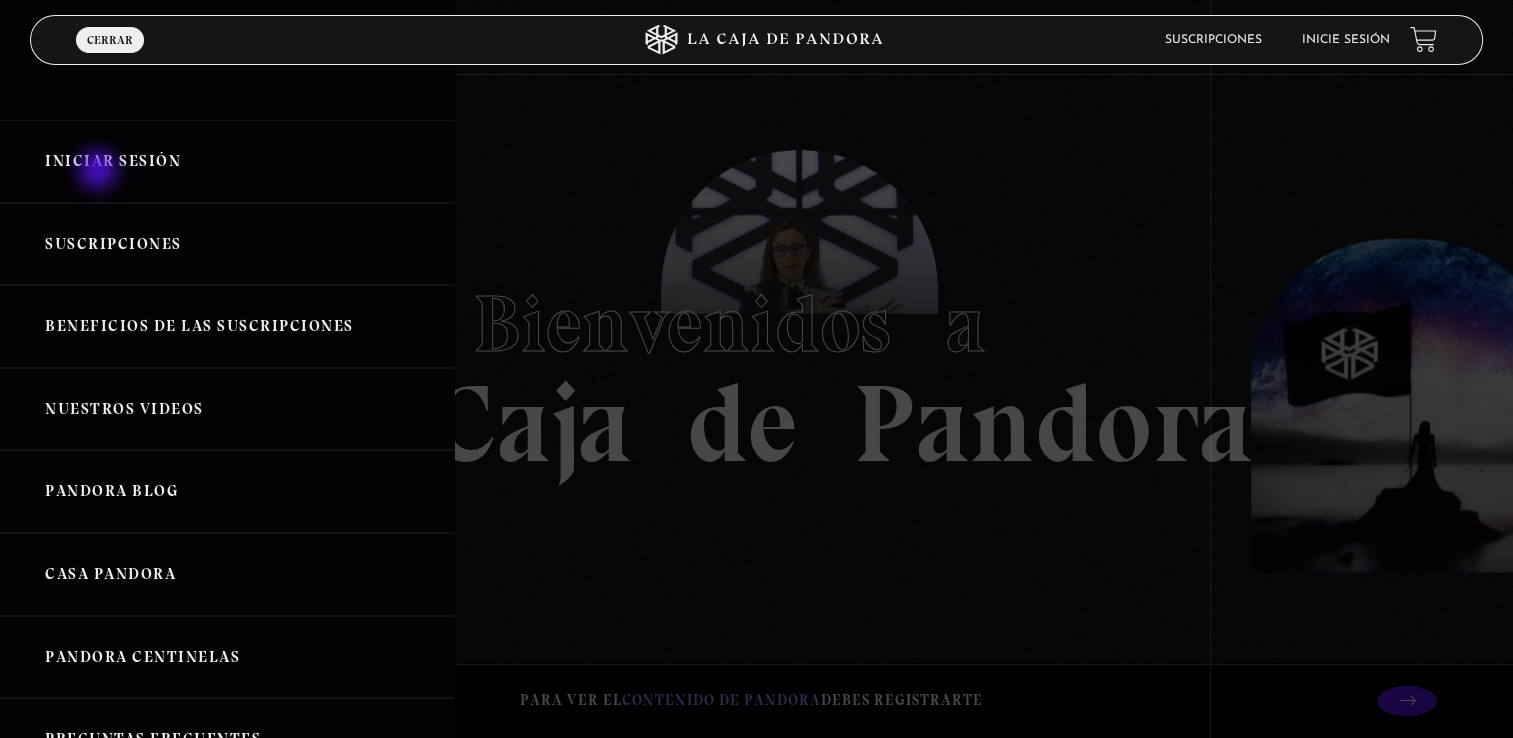 click on "Iniciar Sesión" at bounding box center (227, 161) 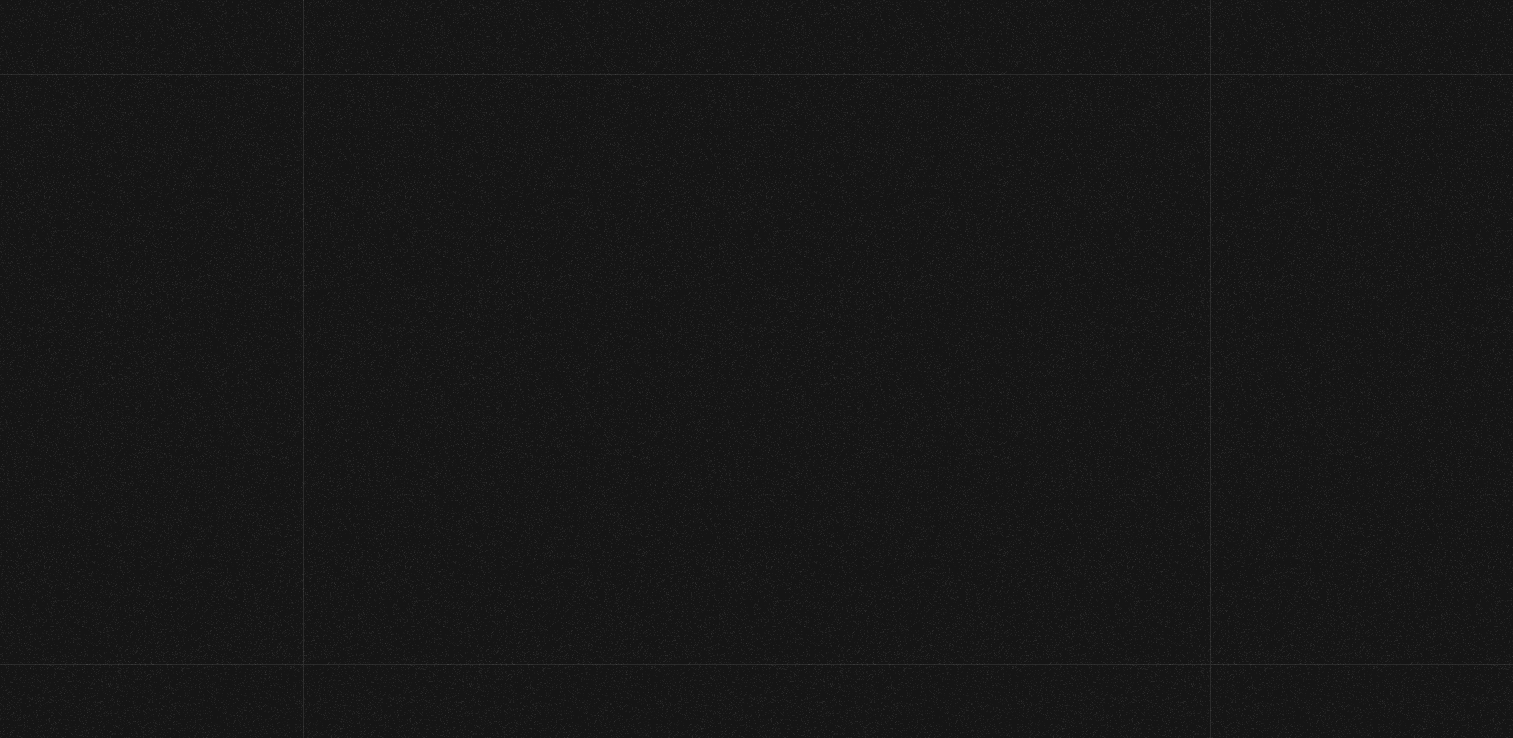 scroll, scrollTop: 0, scrollLeft: 0, axis: both 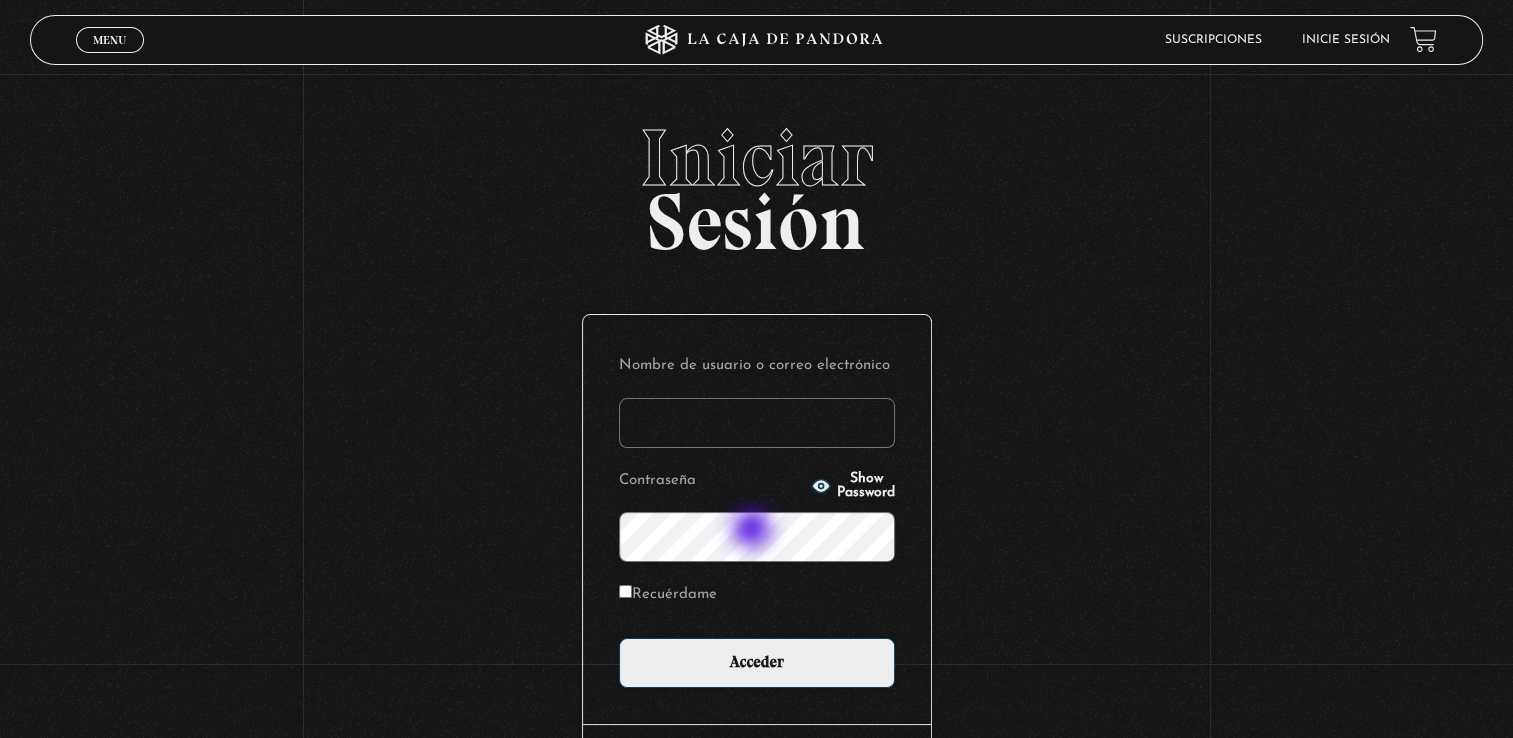 type on "kathycastro8@gmail.com" 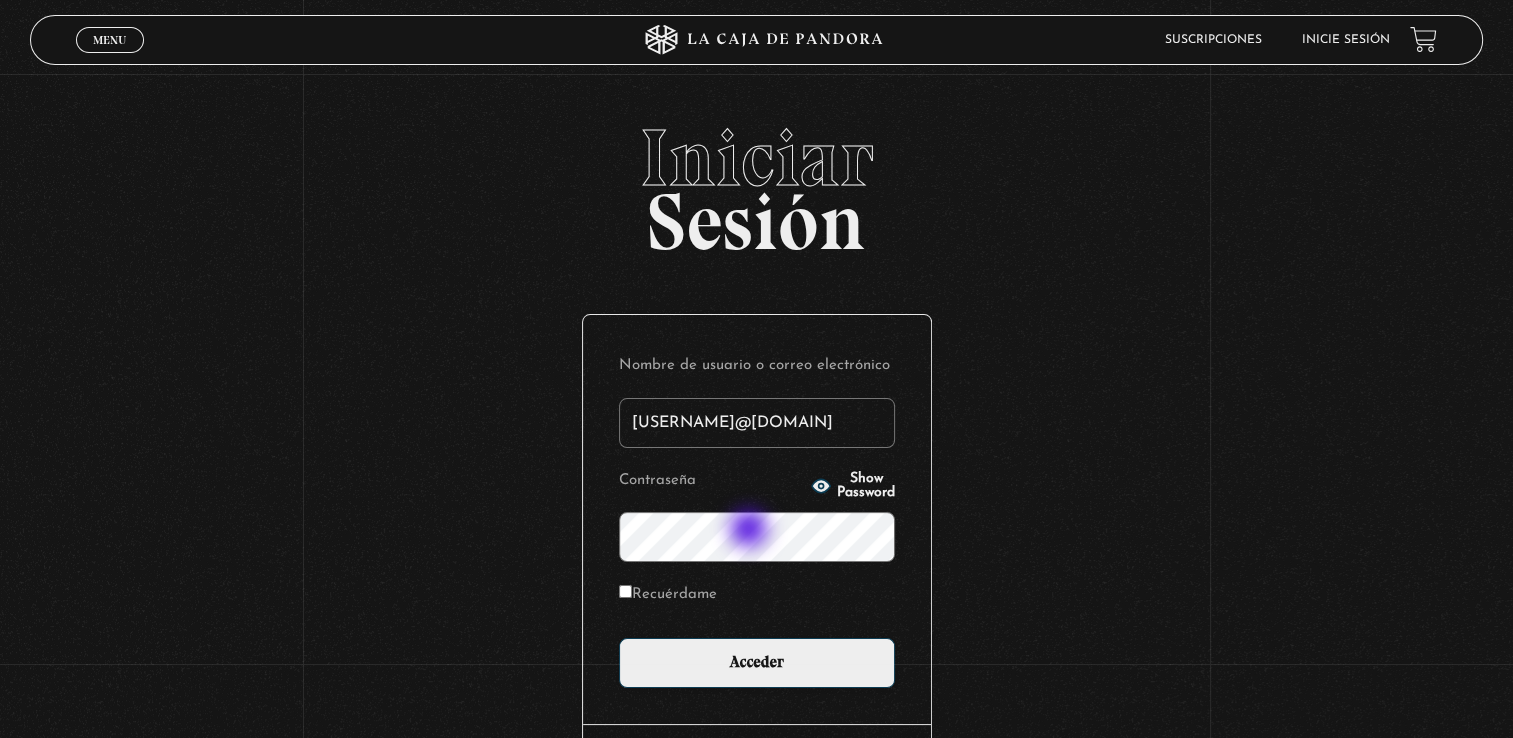 click on "Acceder" at bounding box center (757, 663) 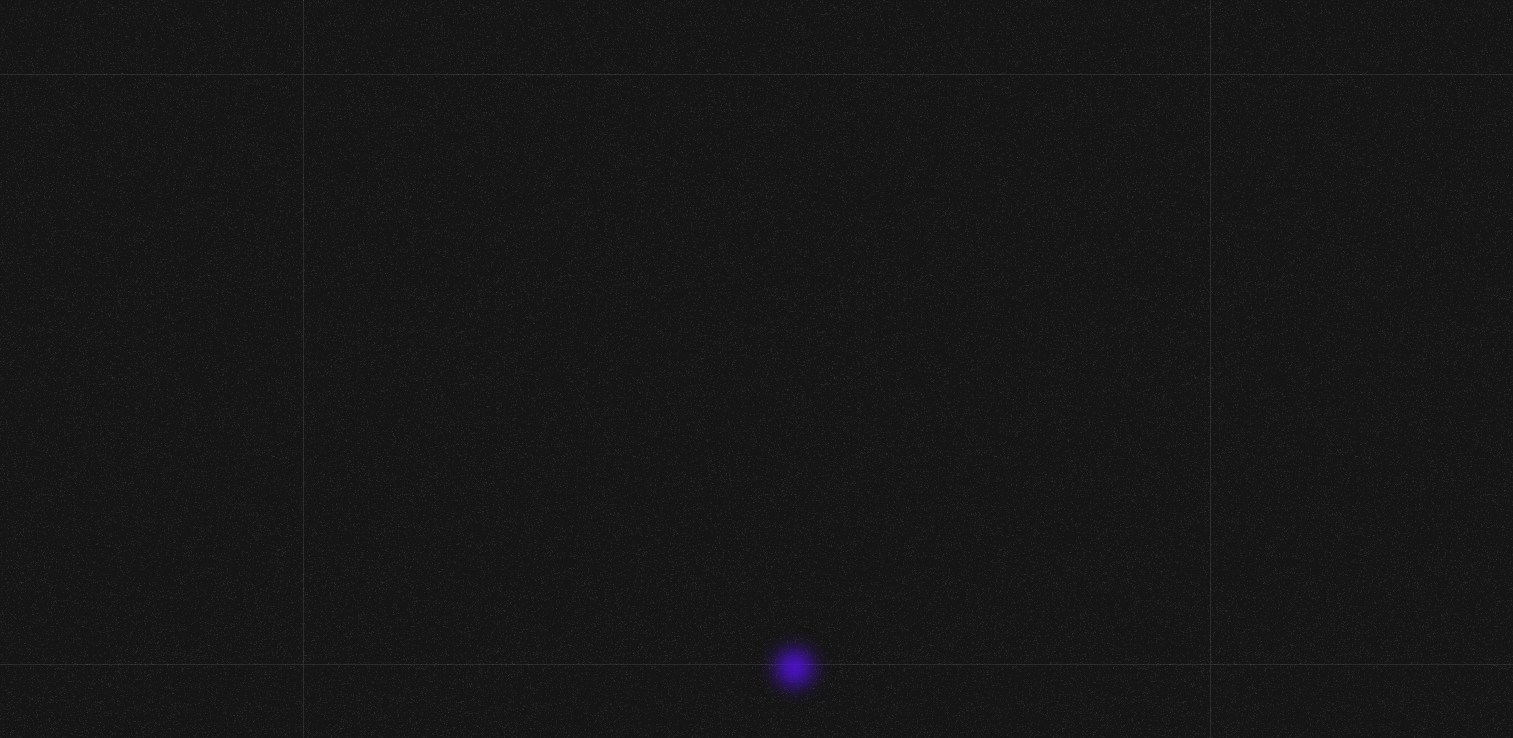 scroll, scrollTop: 0, scrollLeft: 0, axis: both 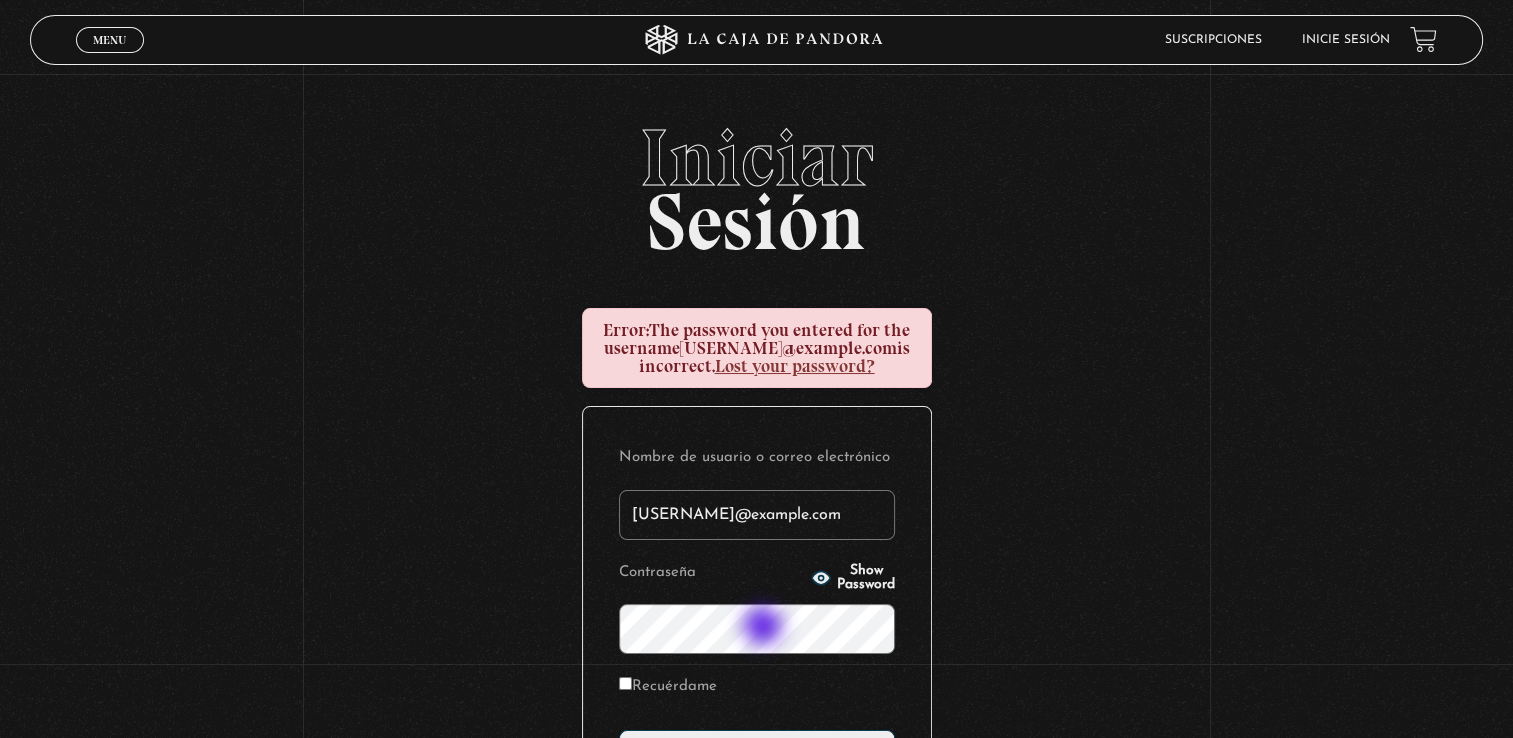 click on "Acceder" at bounding box center [757, 755] 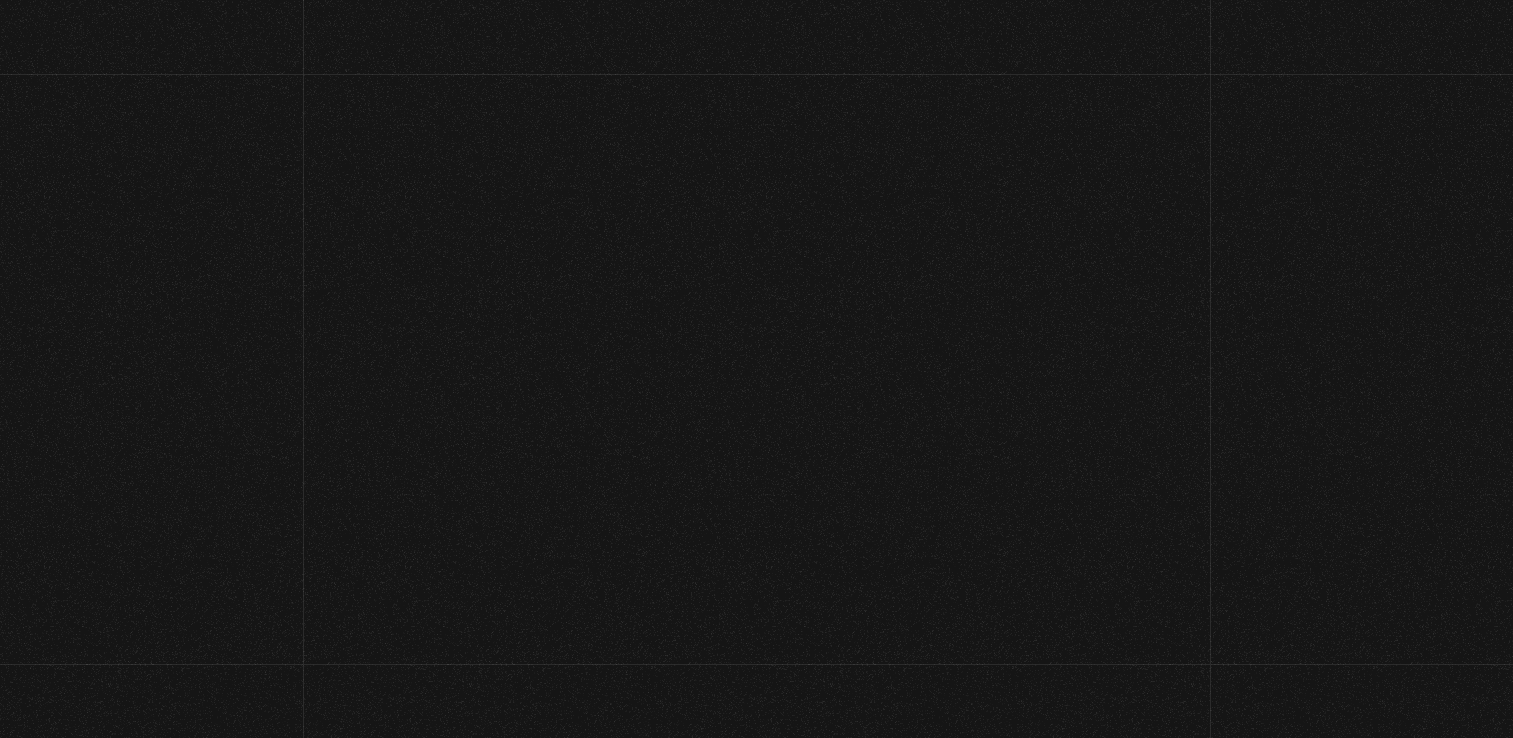 scroll, scrollTop: 0, scrollLeft: 0, axis: both 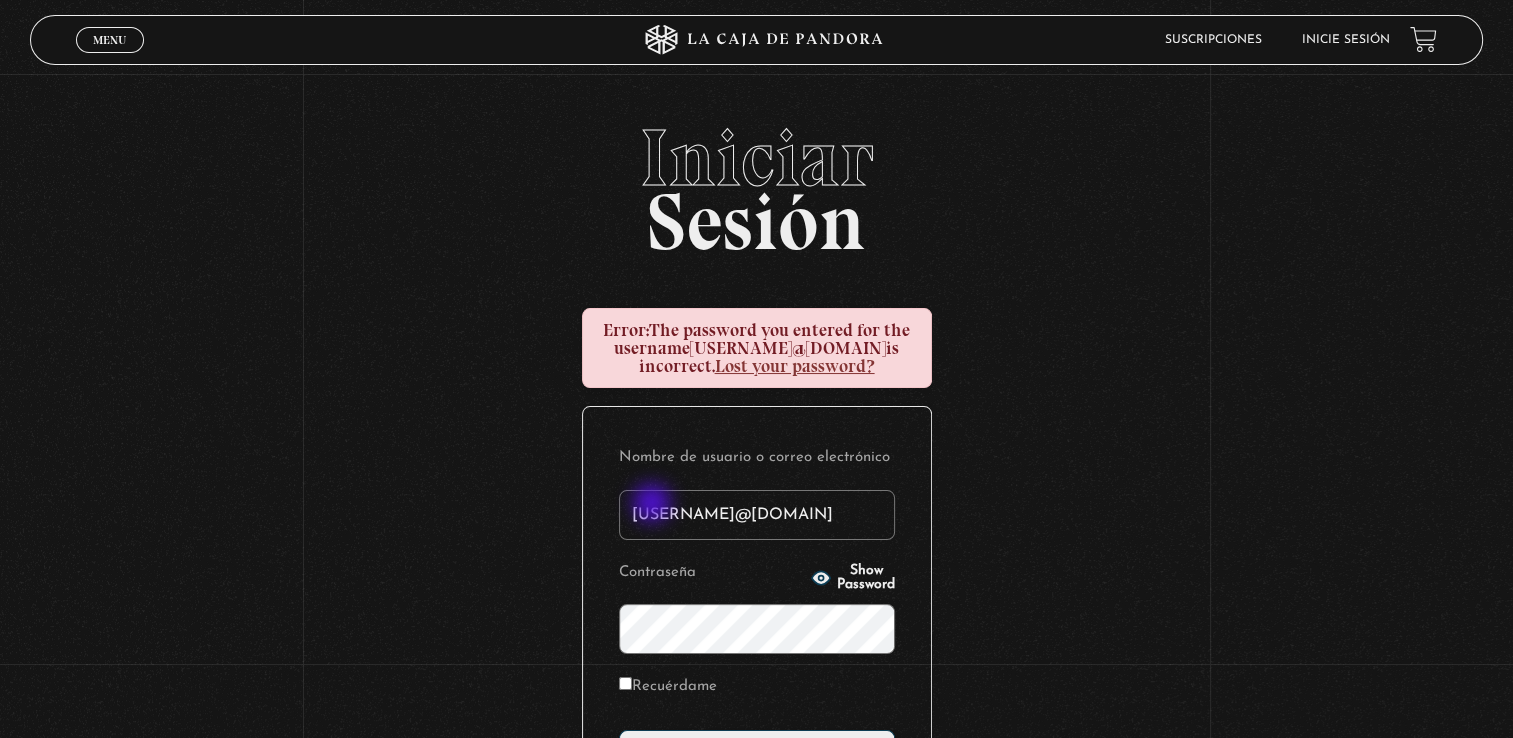 click on "Vakathycastro8@gmail.com" at bounding box center [757, 515] 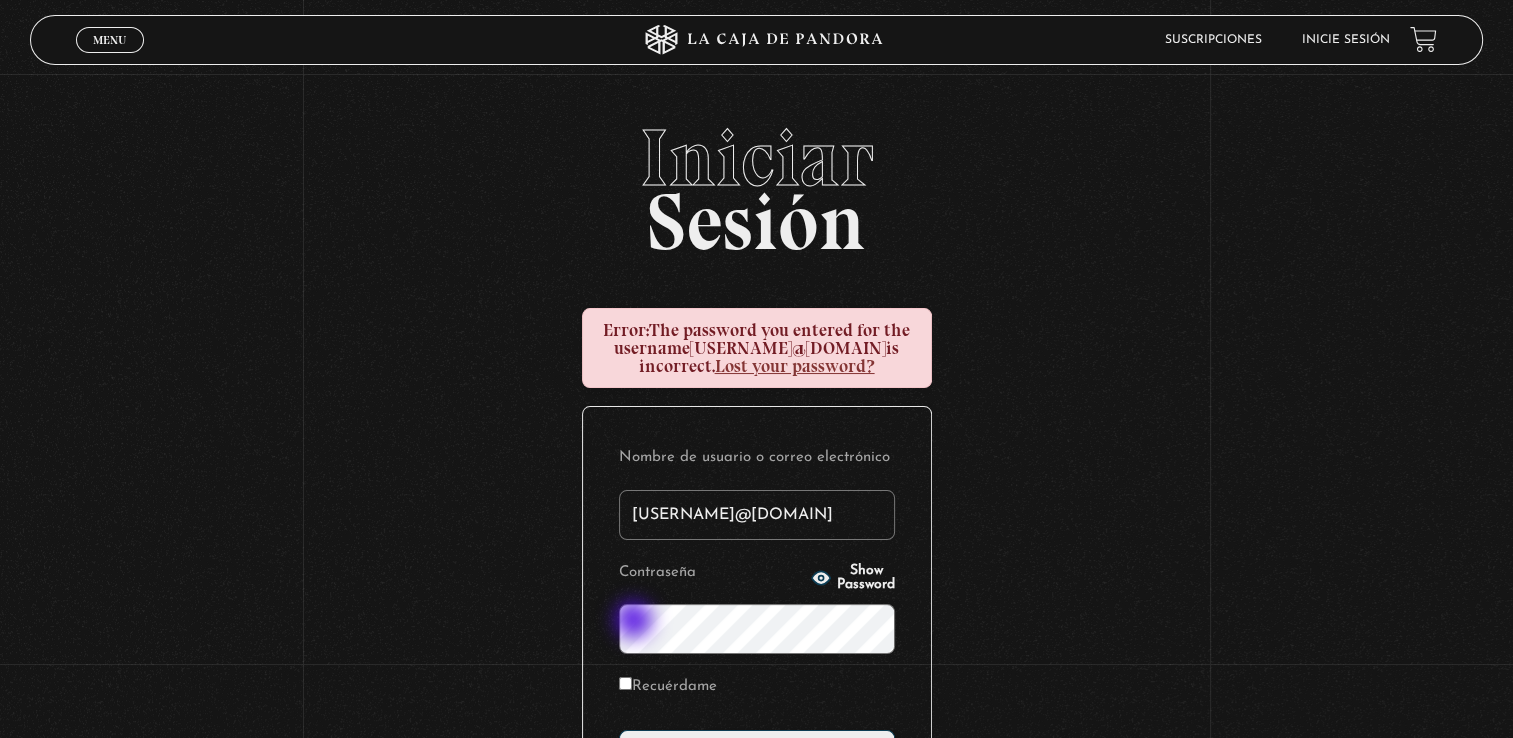type on "[USERNAME]@[DOMAIN]" 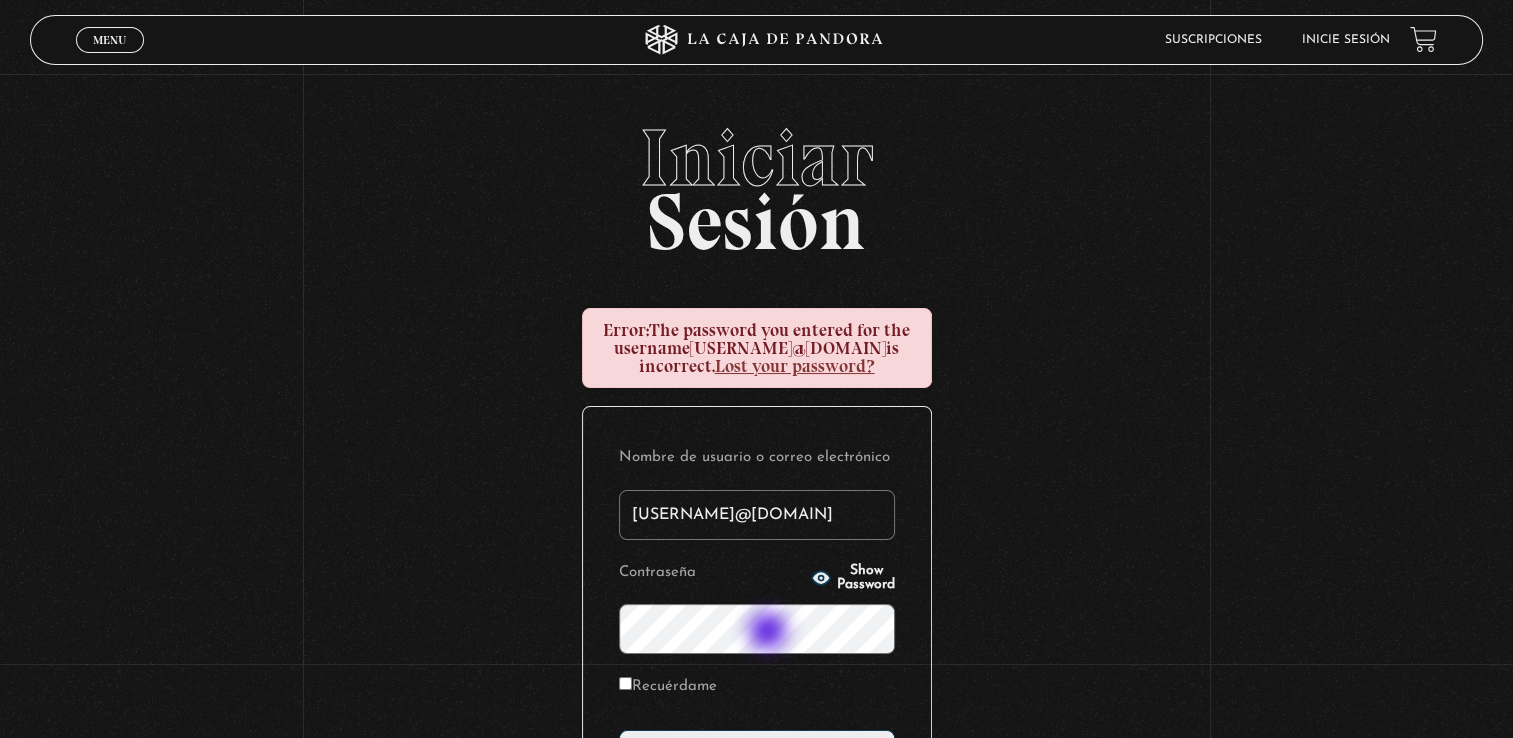 click on "Acceder" at bounding box center (757, 755) 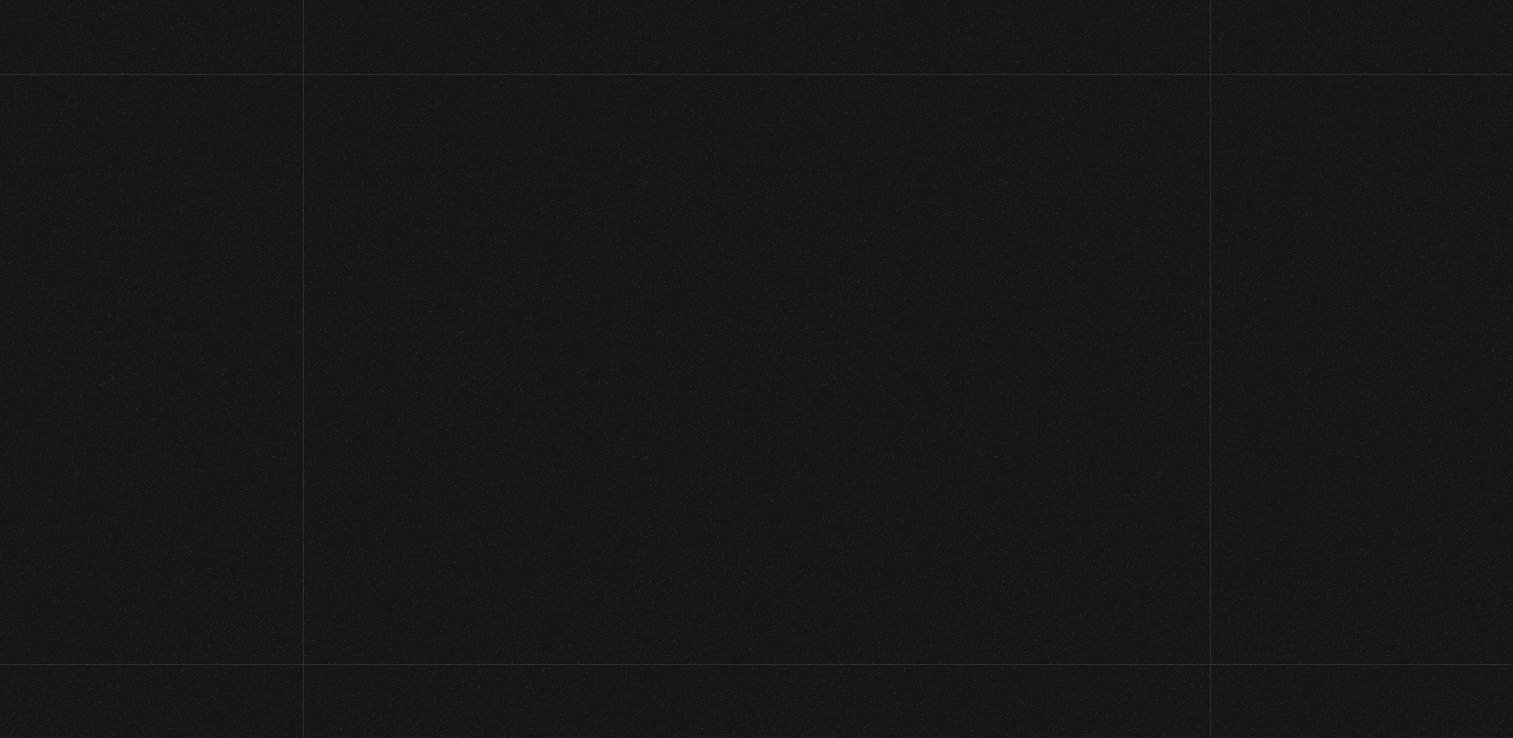 scroll, scrollTop: 0, scrollLeft: 0, axis: both 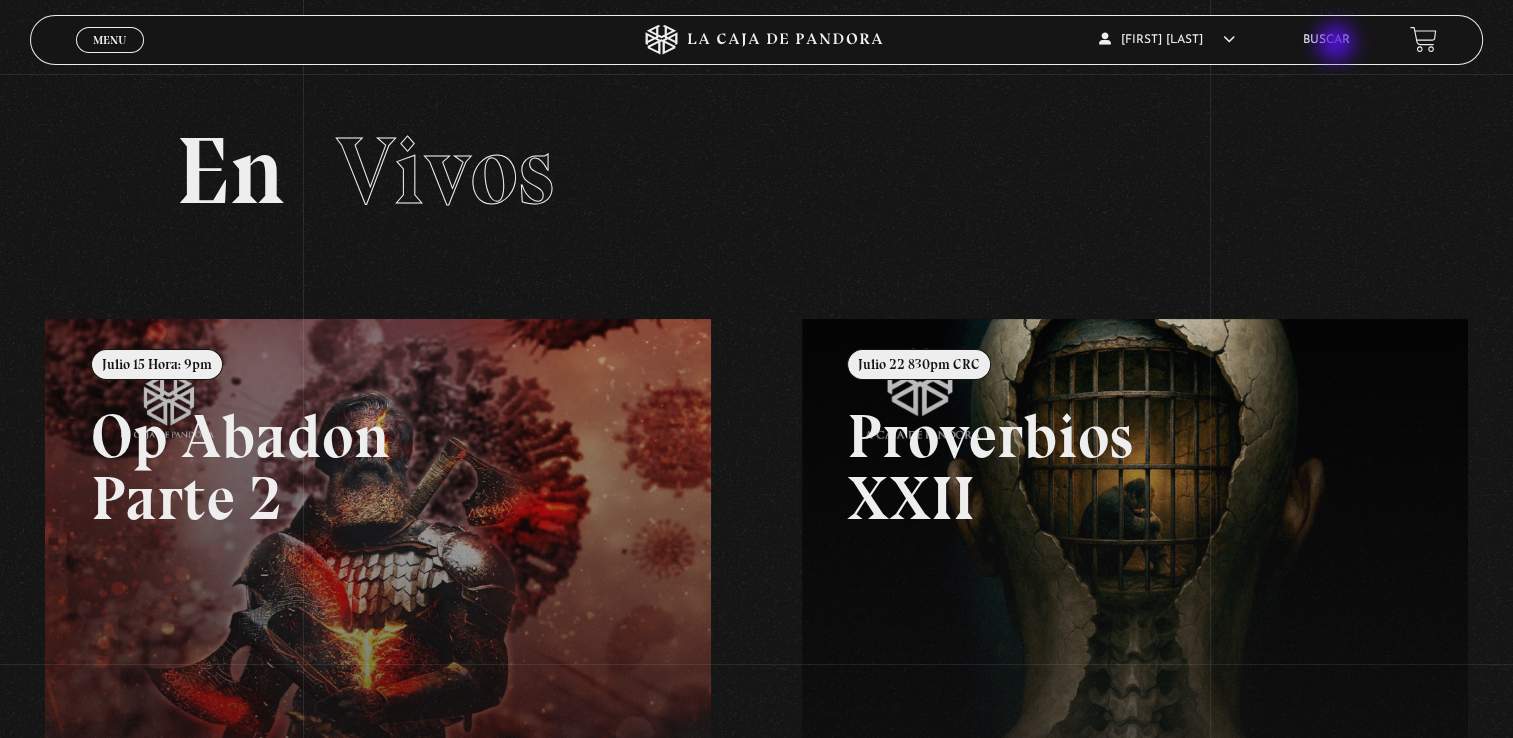 click on "Buscar" at bounding box center (1326, 40) 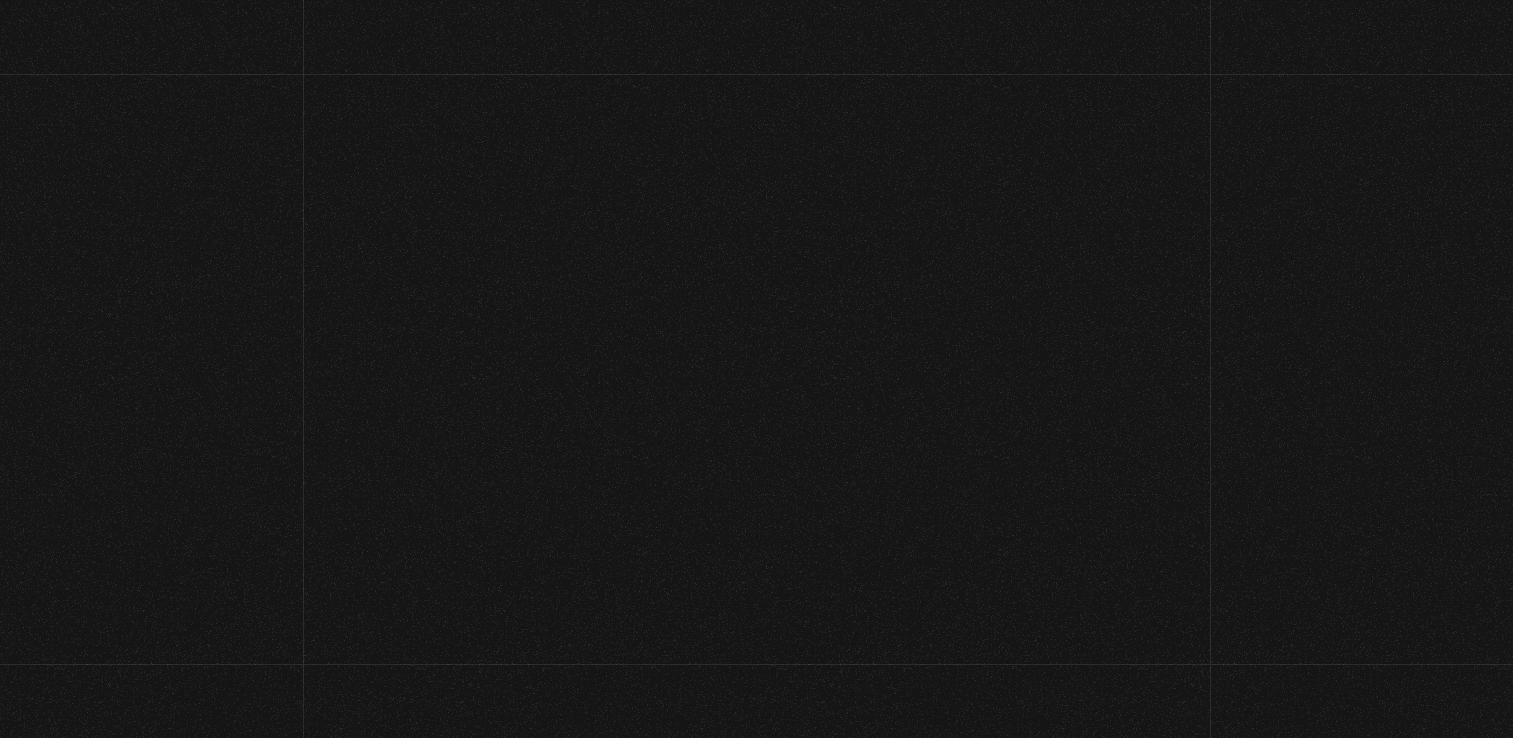 scroll, scrollTop: 0, scrollLeft: 0, axis: both 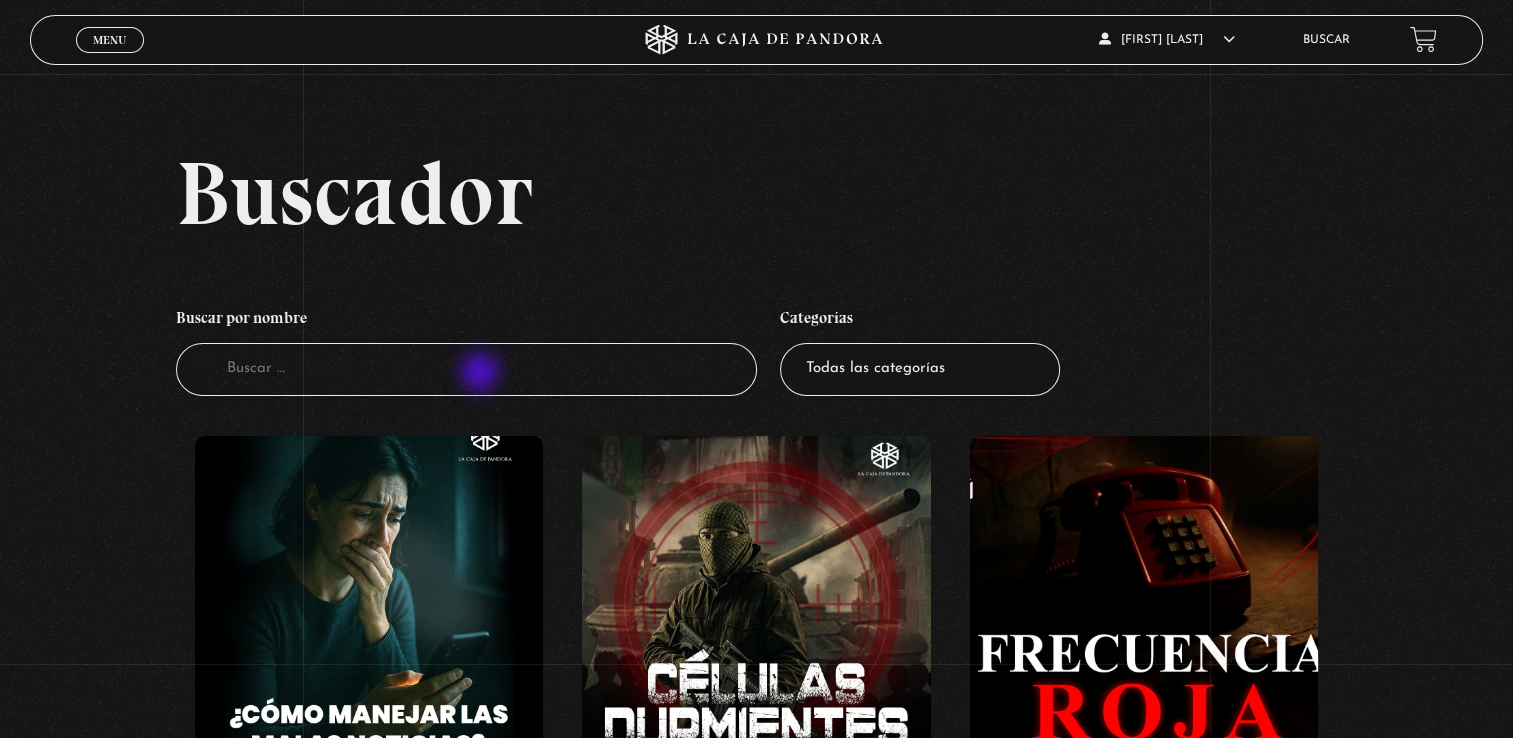 click on "Buscador" at bounding box center [466, 369] 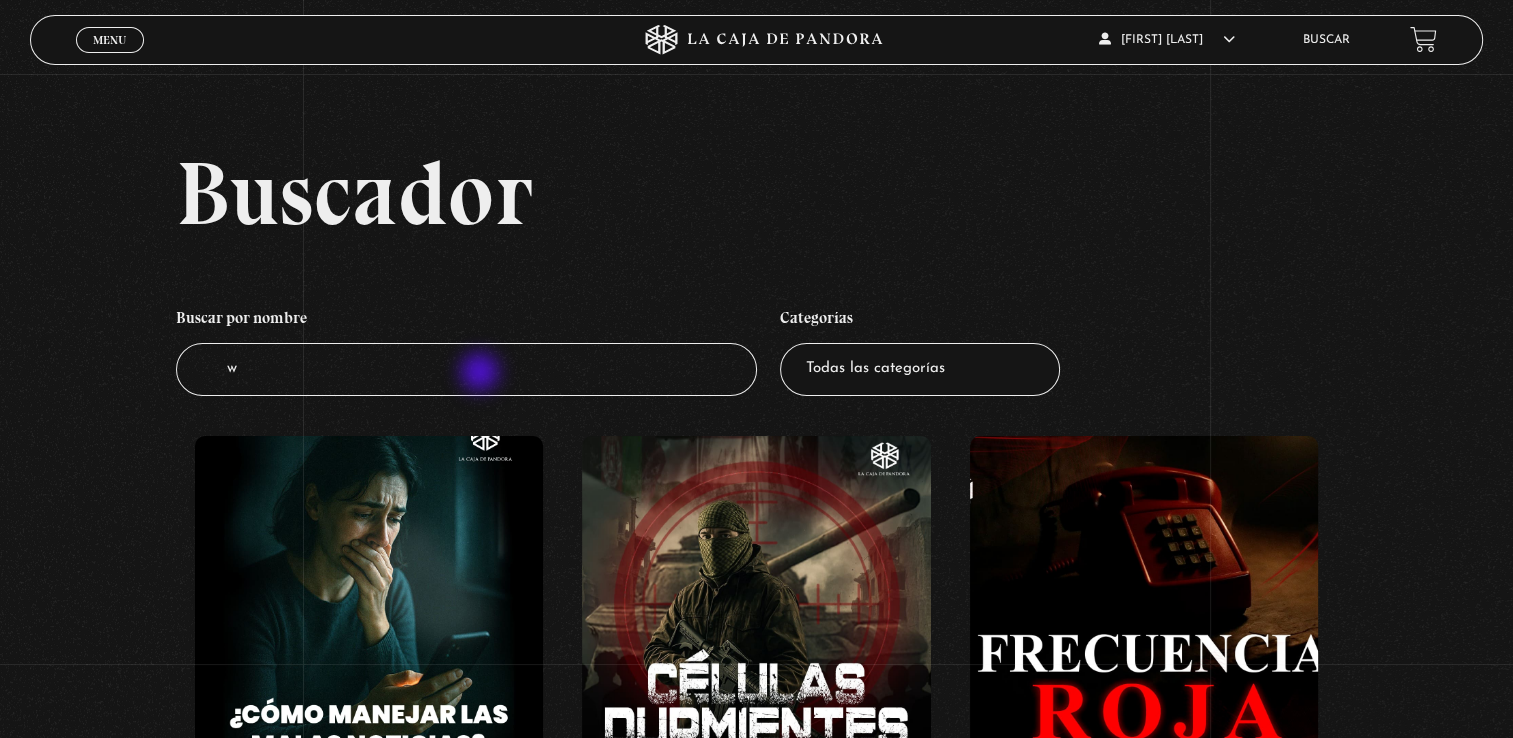 type on "wa" 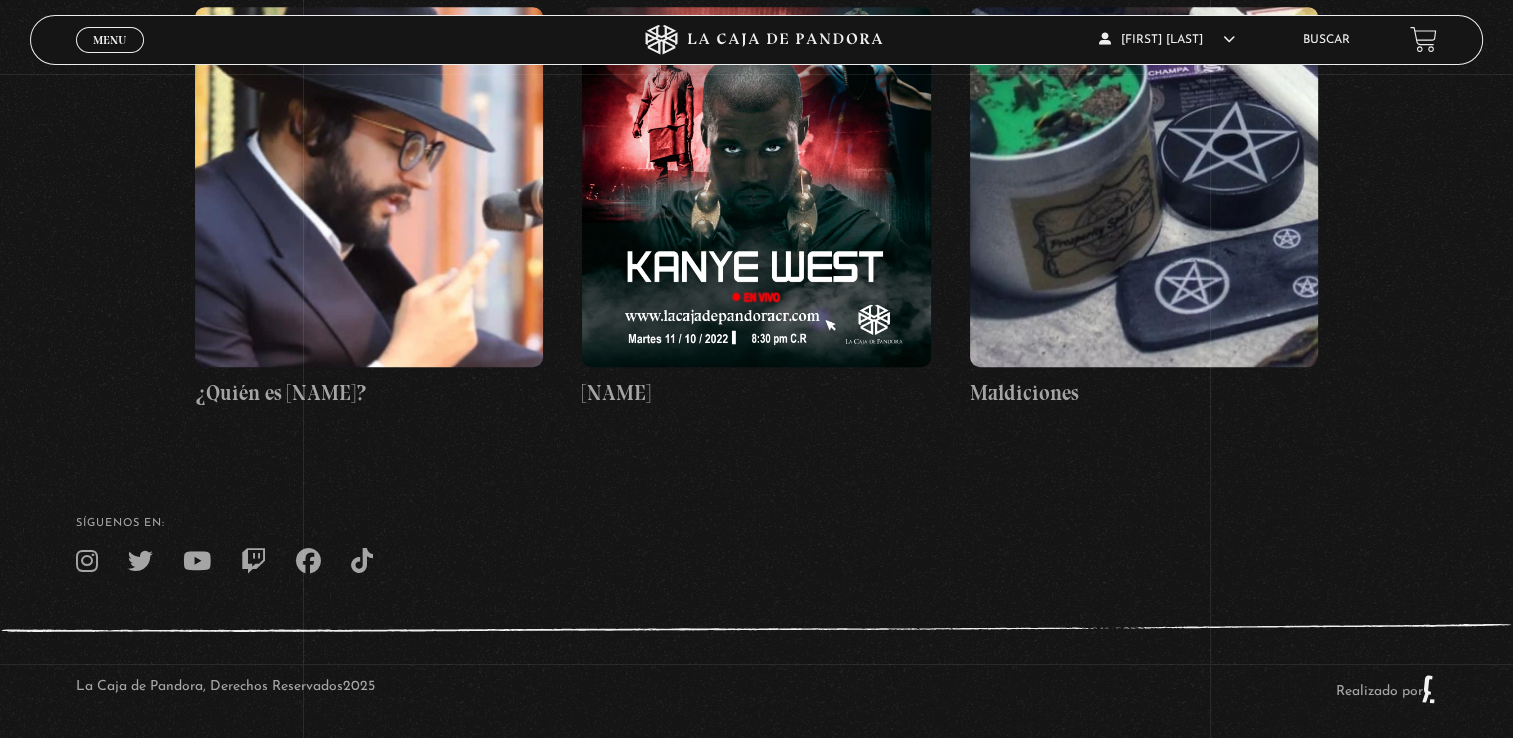 scroll, scrollTop: 1328, scrollLeft: 0, axis: vertical 